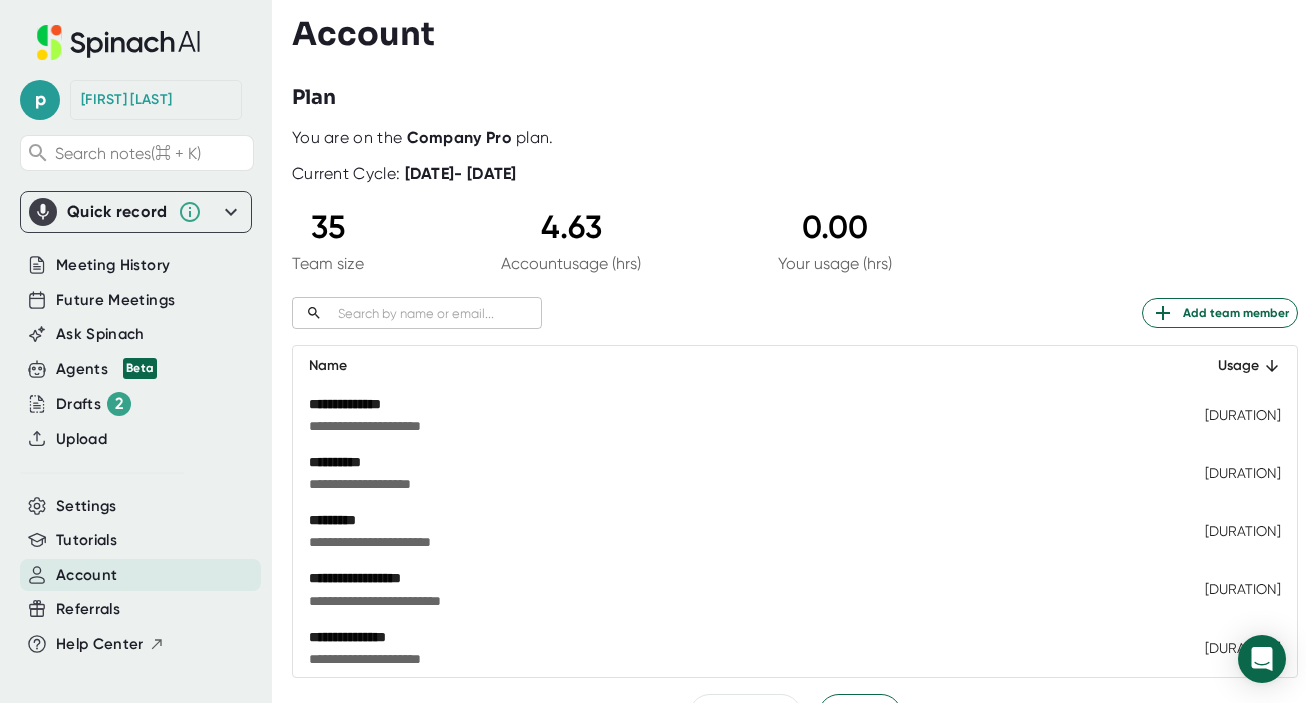 scroll, scrollTop: 0, scrollLeft: 0, axis: both 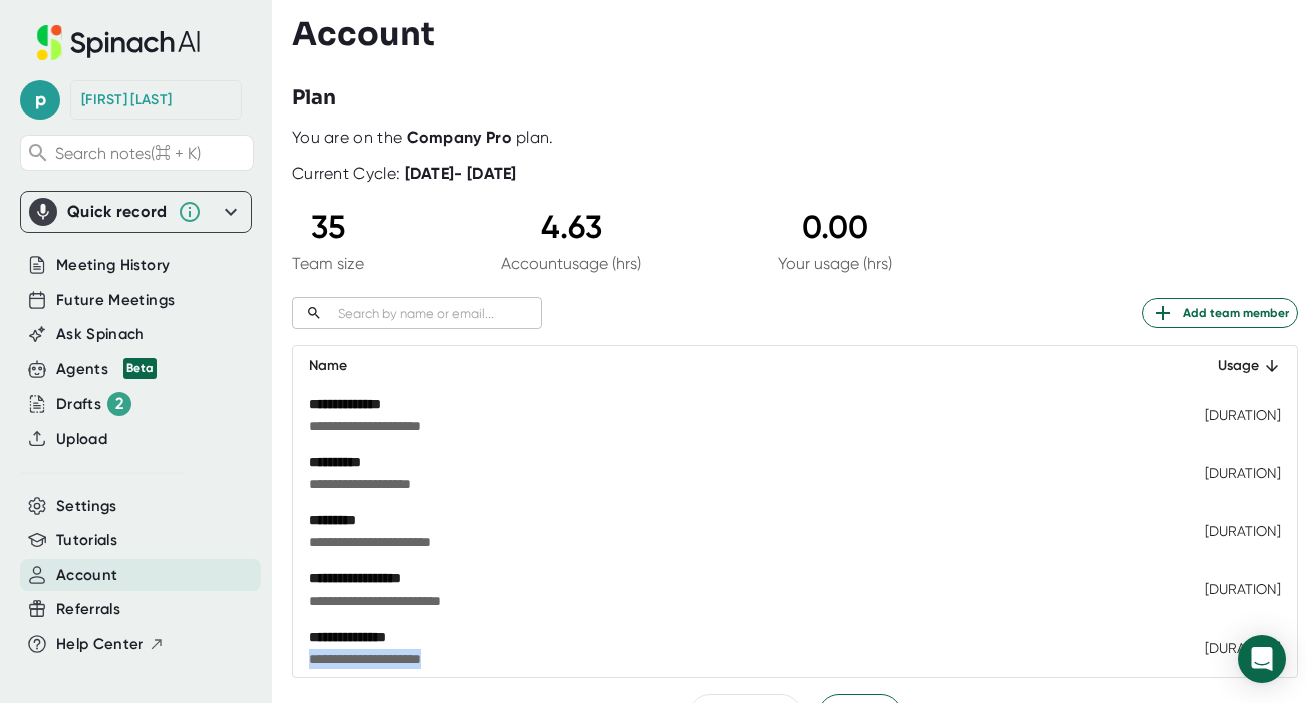 drag, startPoint x: 462, startPoint y: 651, endPoint x: 308, endPoint y: 654, distance: 154.02922 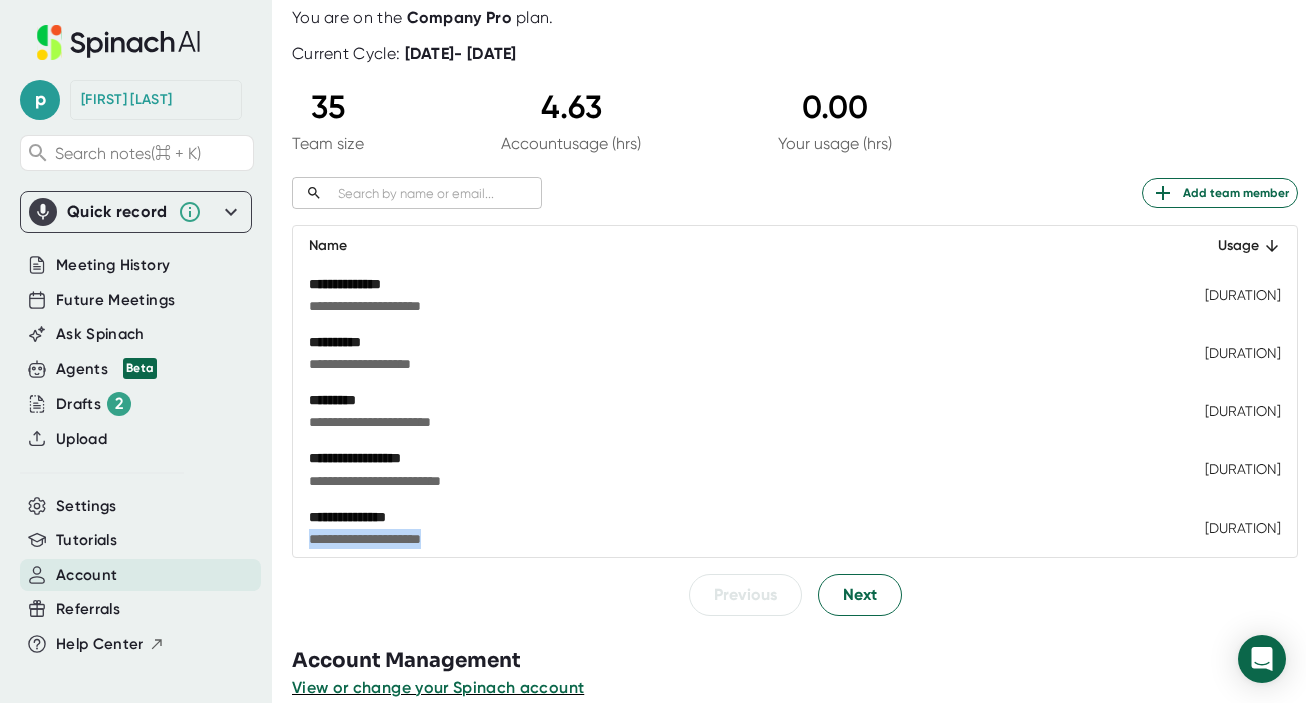 scroll, scrollTop: 123, scrollLeft: 0, axis: vertical 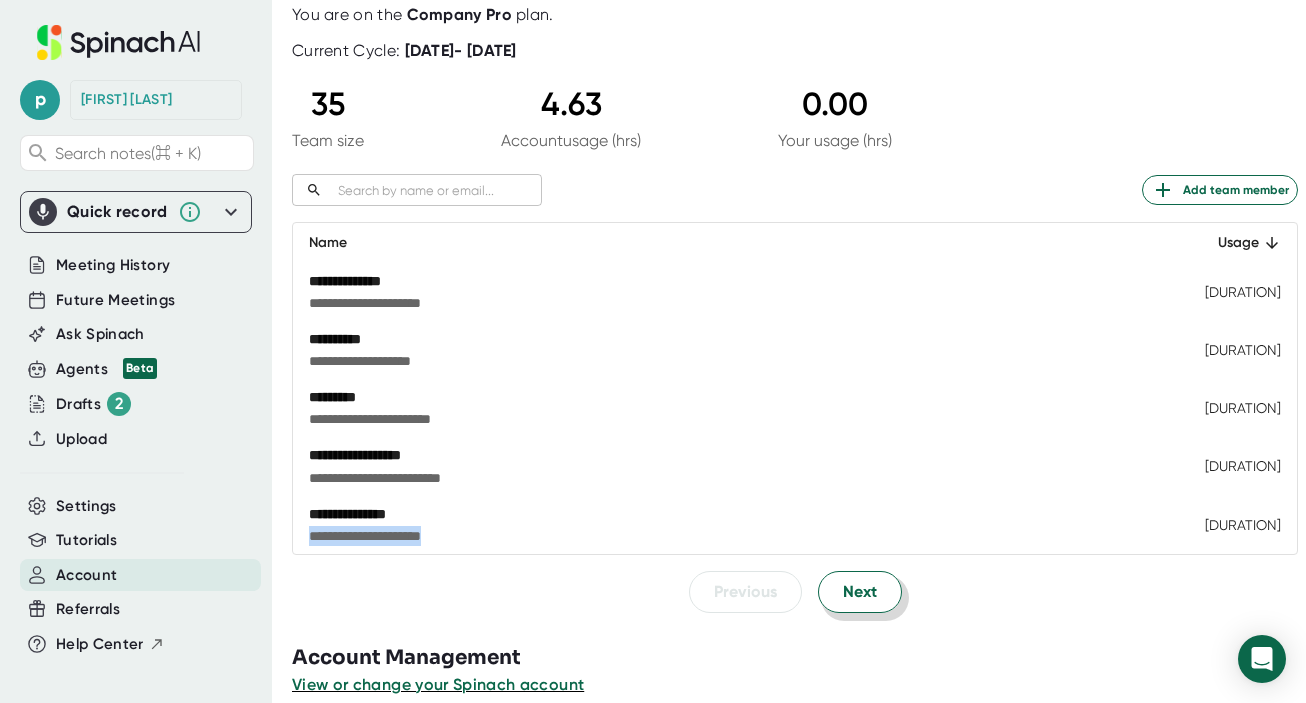 click on "Next" at bounding box center (860, 592) 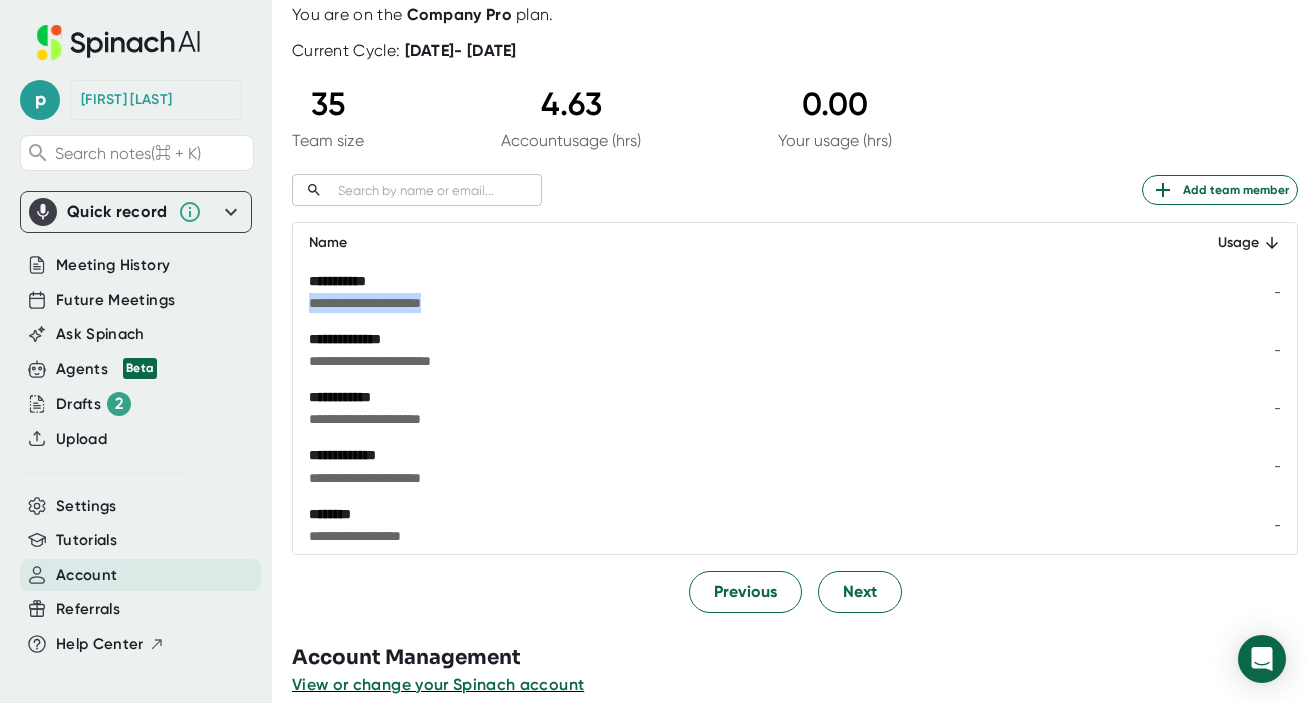 drag, startPoint x: 489, startPoint y: 303, endPoint x: 302, endPoint y: 305, distance: 187.0107 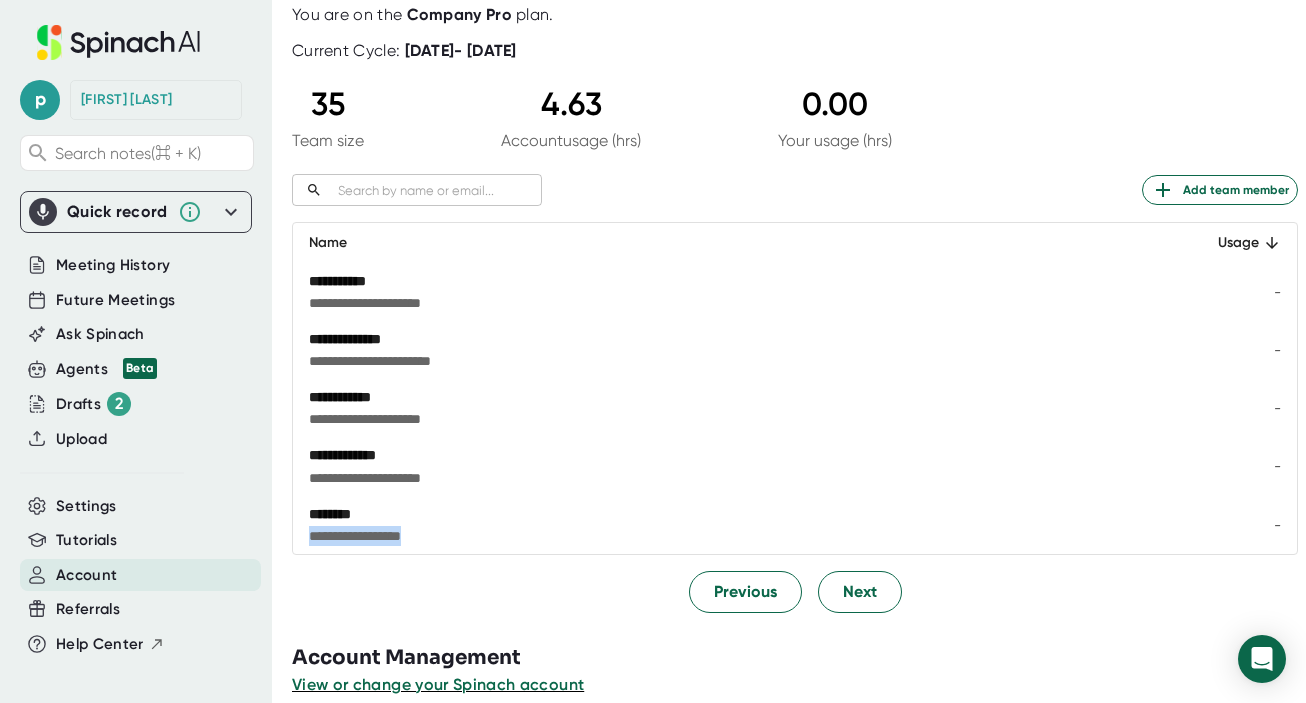 drag, startPoint x: 447, startPoint y: 539, endPoint x: 303, endPoint y: 538, distance: 144.00348 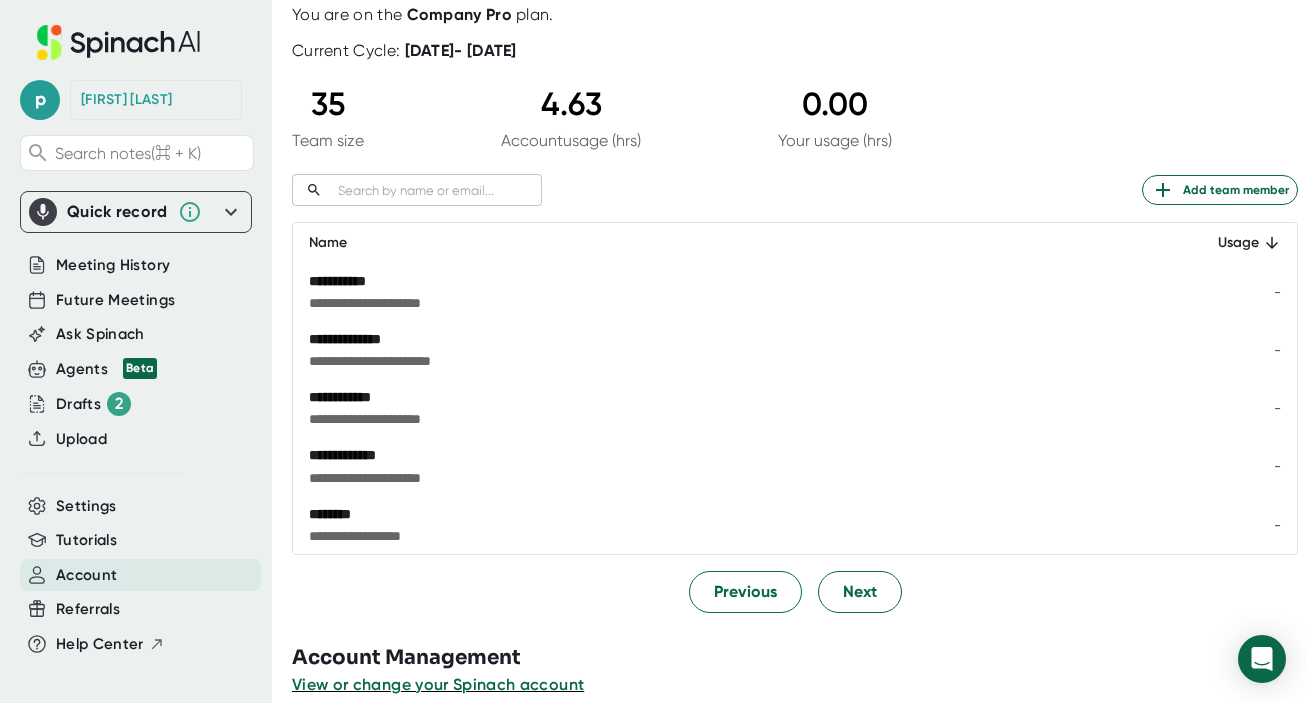 click on "Previous Next" at bounding box center [795, 592] 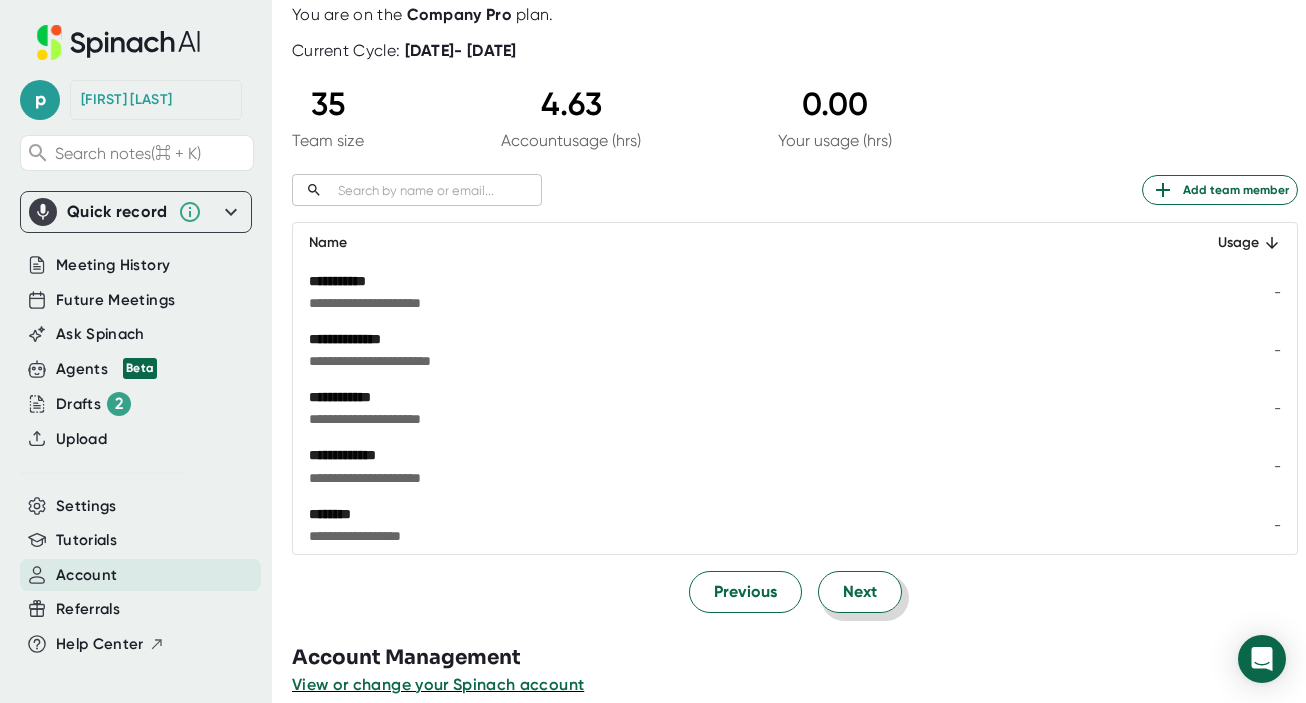 click on "Next" at bounding box center (745, 592) 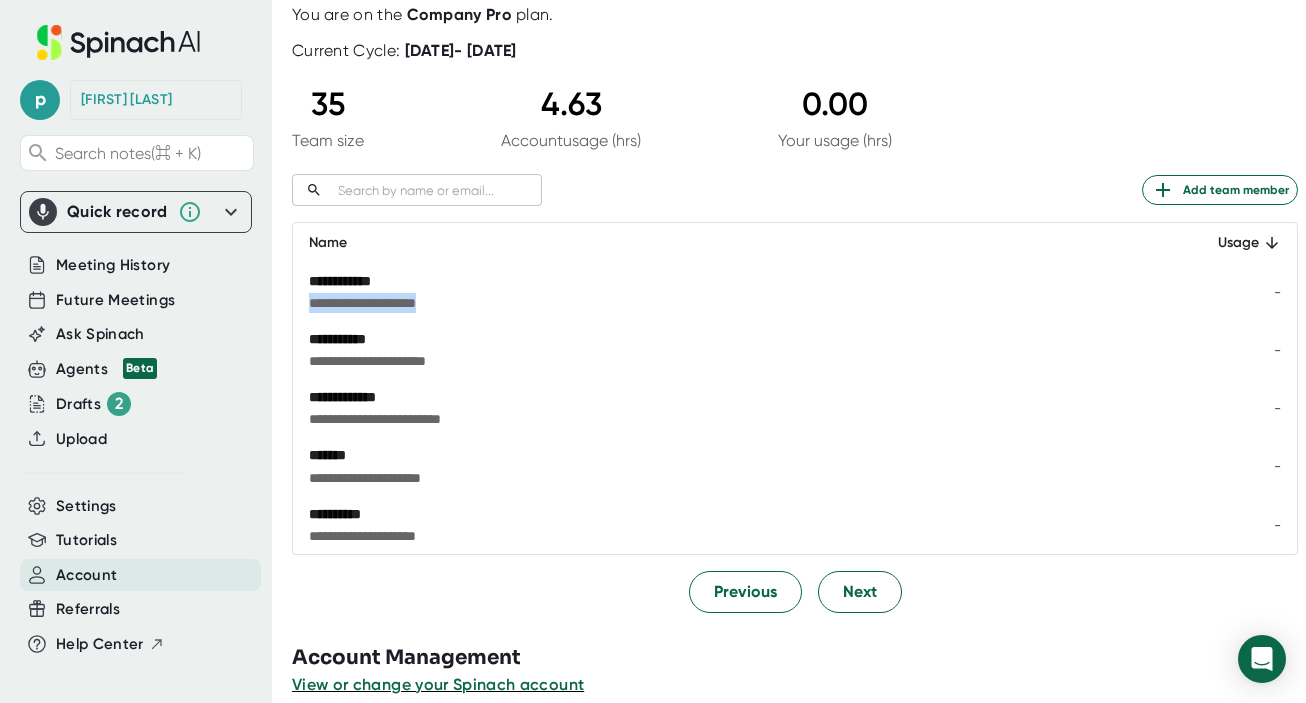 drag, startPoint x: 486, startPoint y: 307, endPoint x: 302, endPoint y: 309, distance: 184.01086 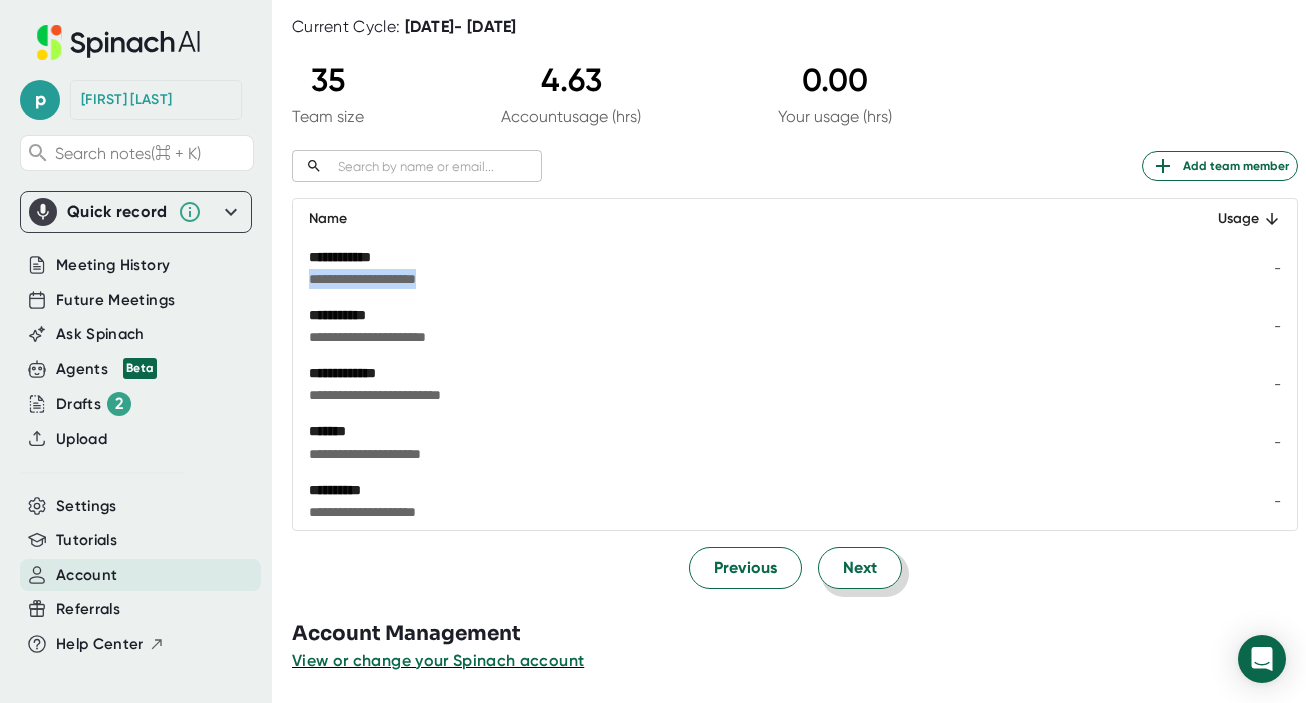 click on "Next" at bounding box center [745, 568] 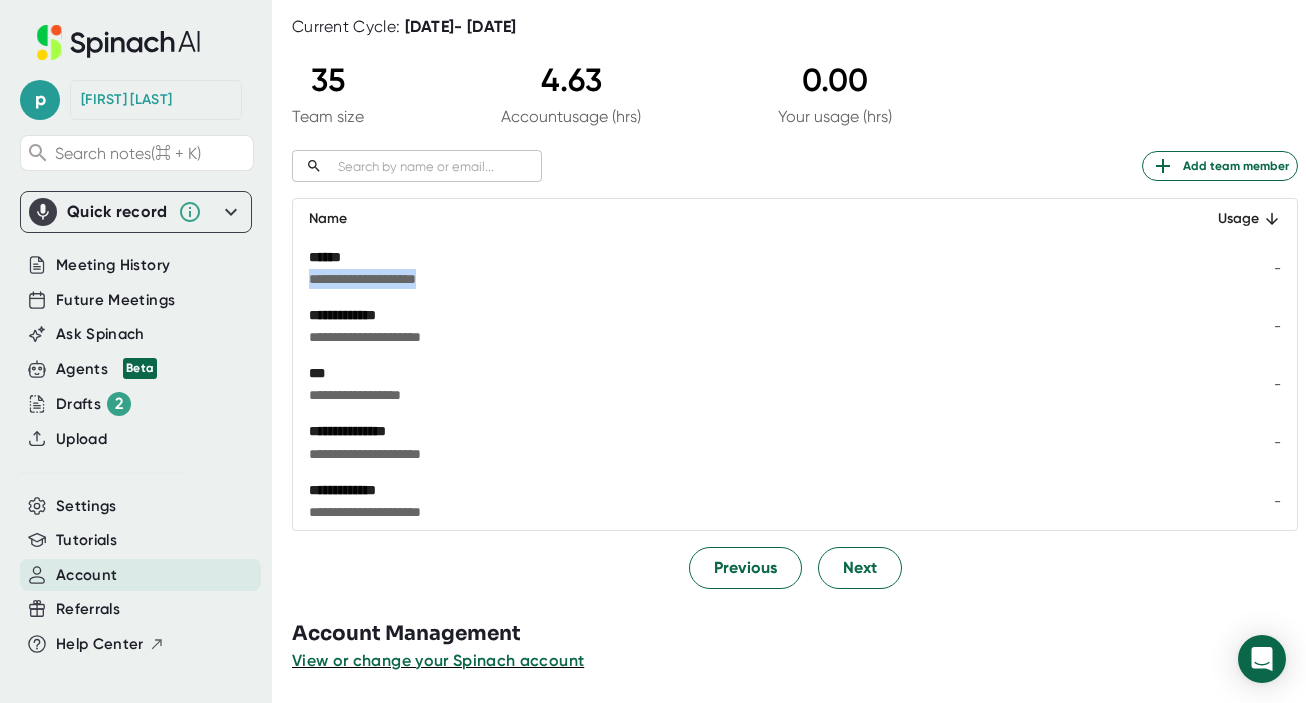 drag, startPoint x: 468, startPoint y: 275, endPoint x: 307, endPoint y: 274, distance: 161.00311 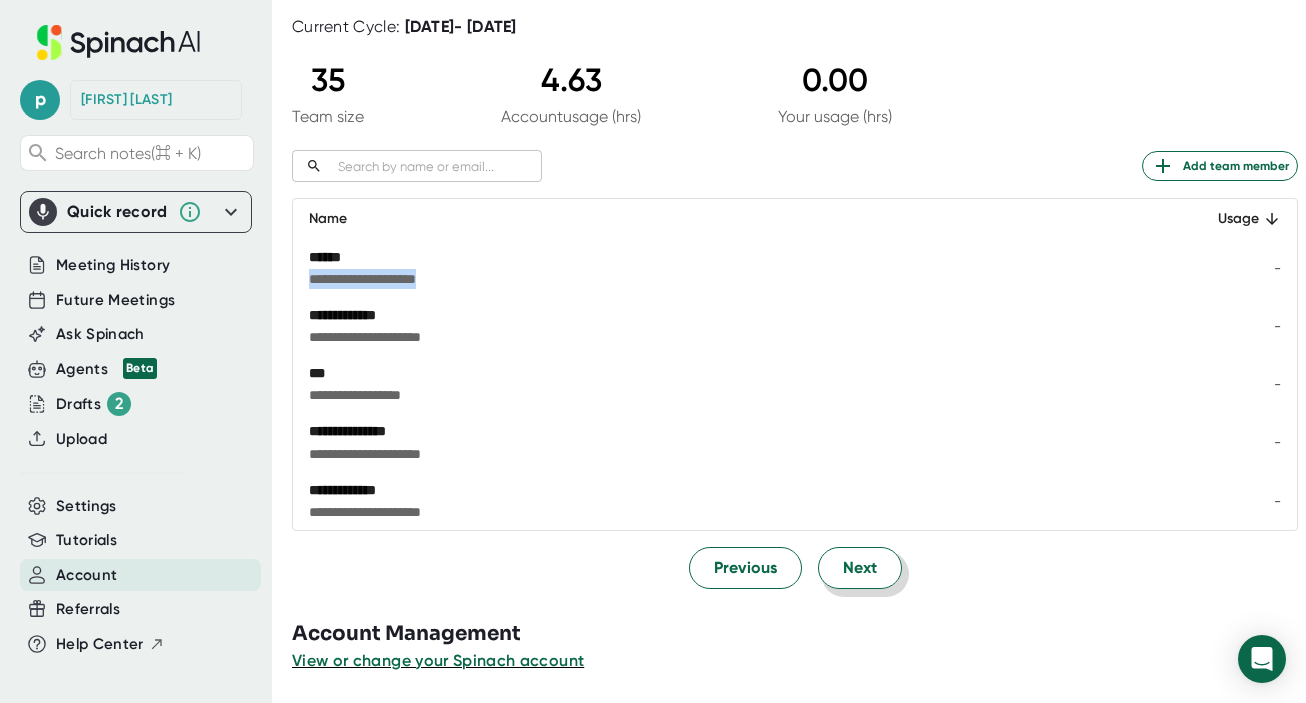 click on "Next" at bounding box center (745, 568) 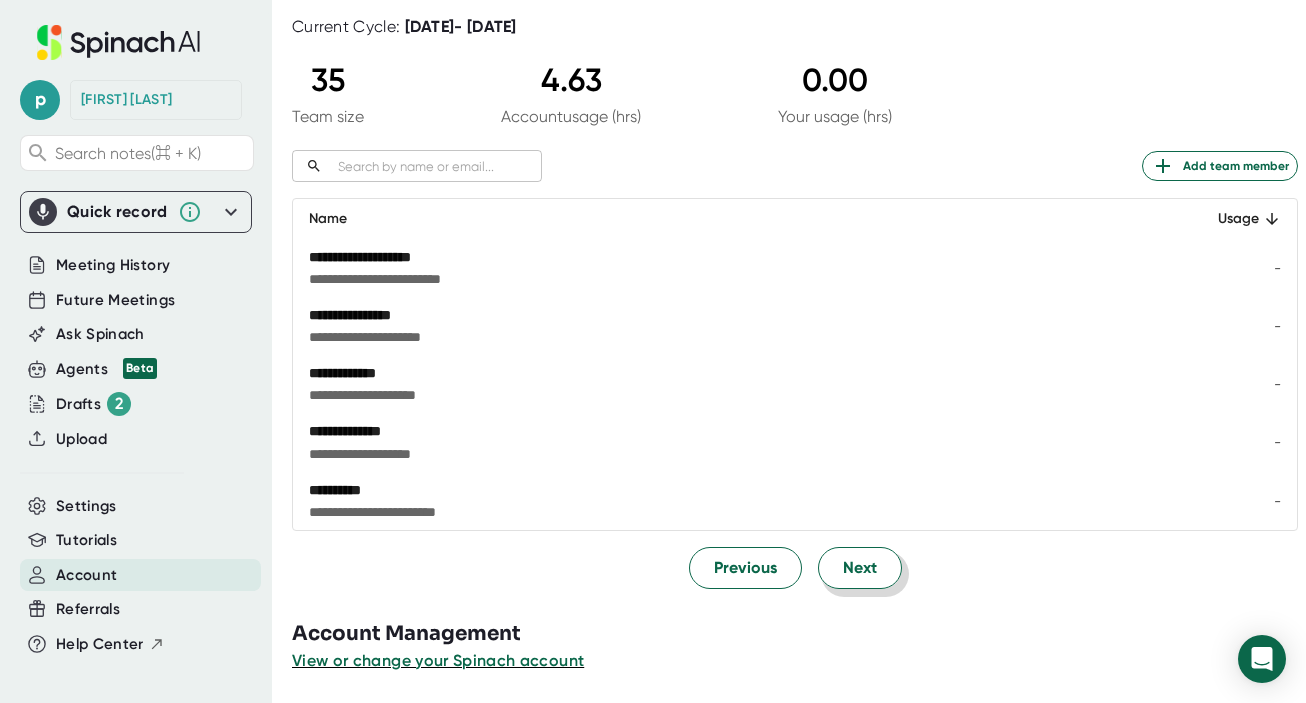 click on "Next" at bounding box center (860, 568) 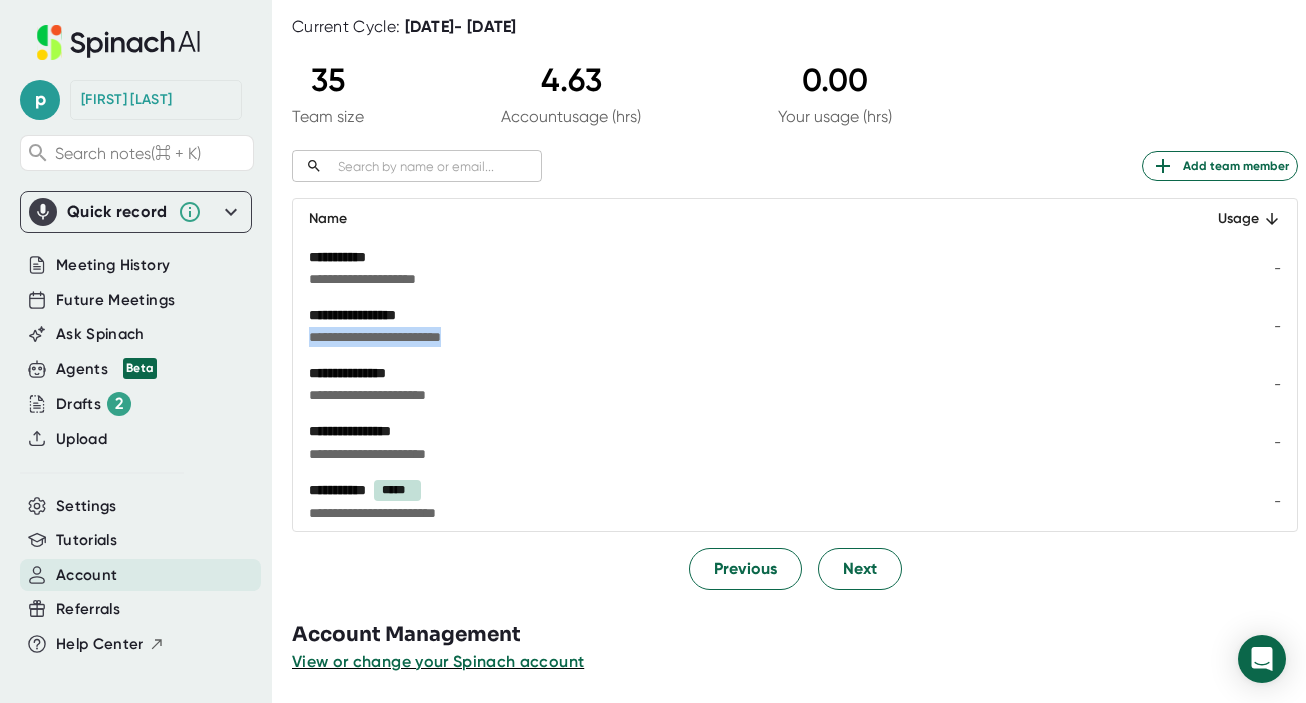 drag, startPoint x: 492, startPoint y: 338, endPoint x: 305, endPoint y: 339, distance: 187.00267 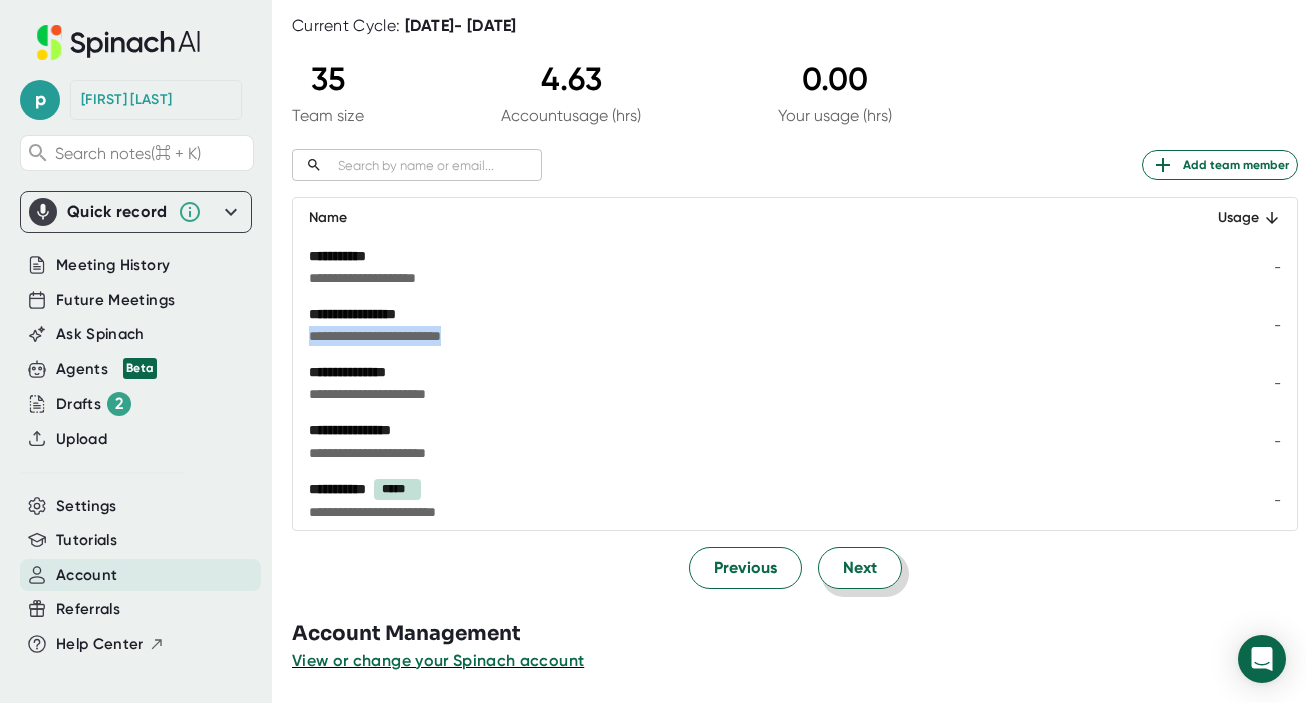 click on "Next" at bounding box center (745, 568) 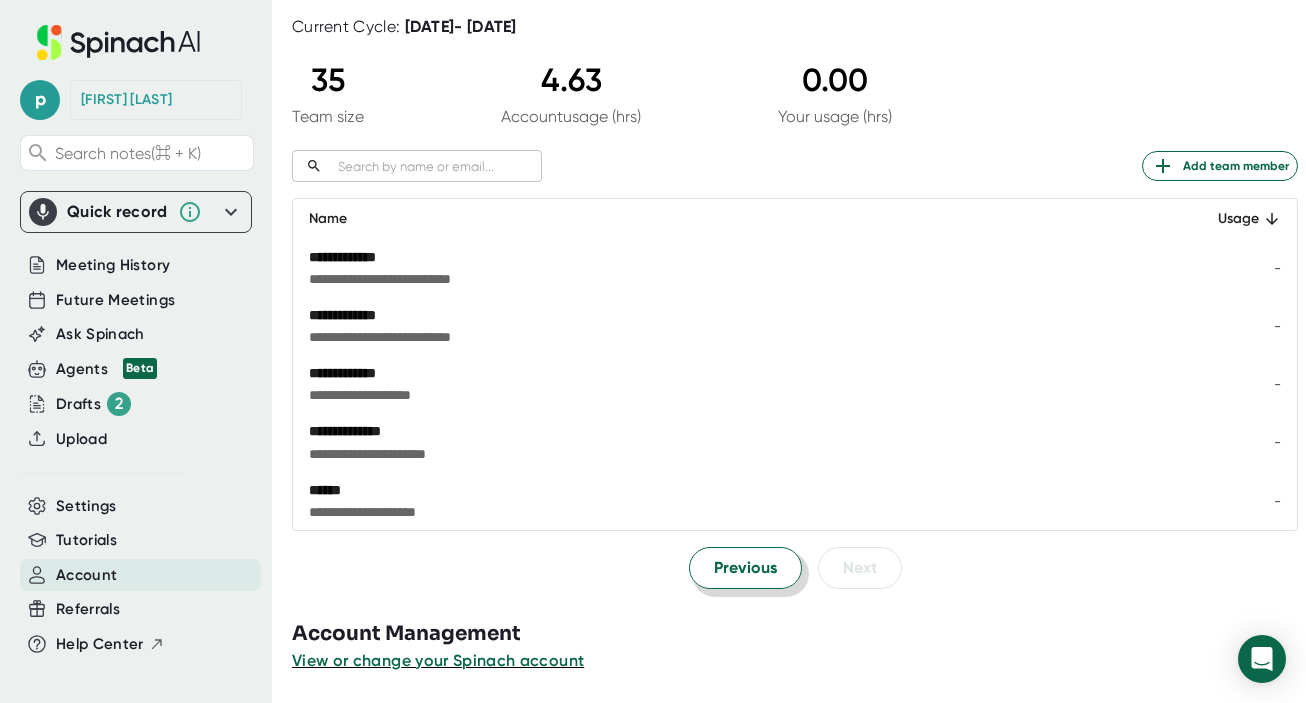 click on "Previous" at bounding box center (745, 568) 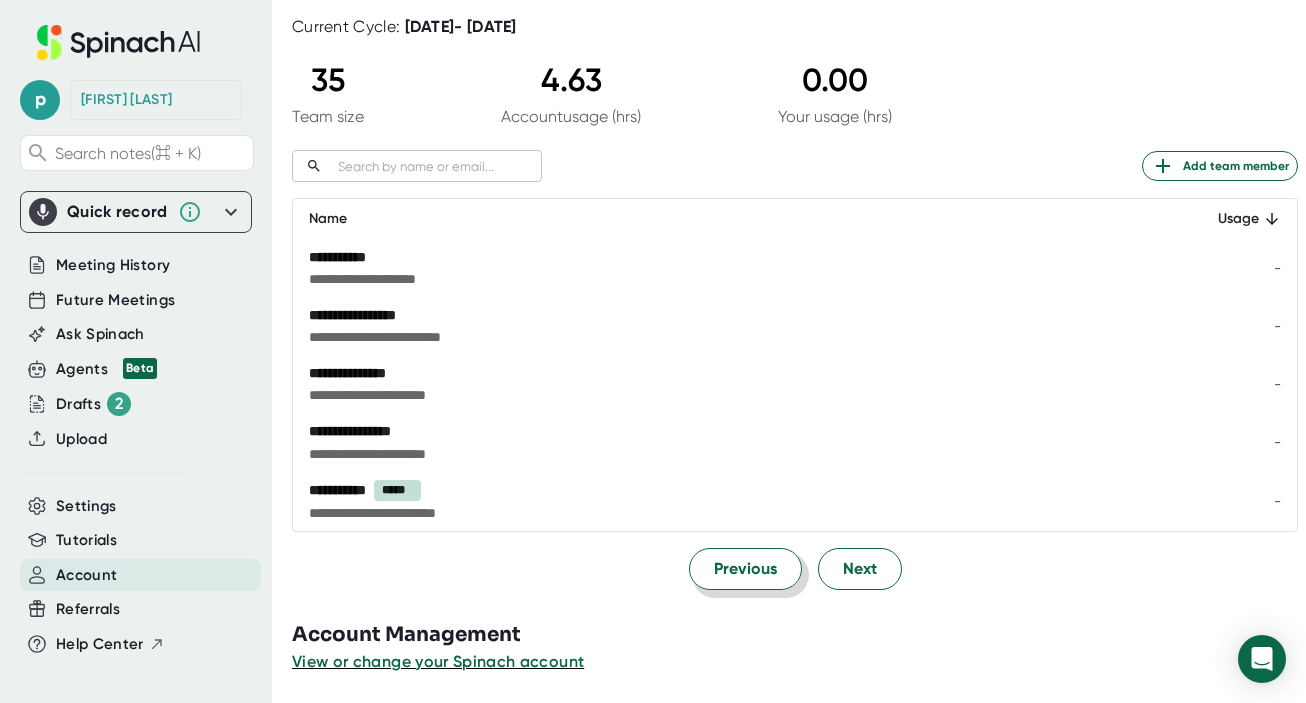 click on "Previous" at bounding box center (745, 569) 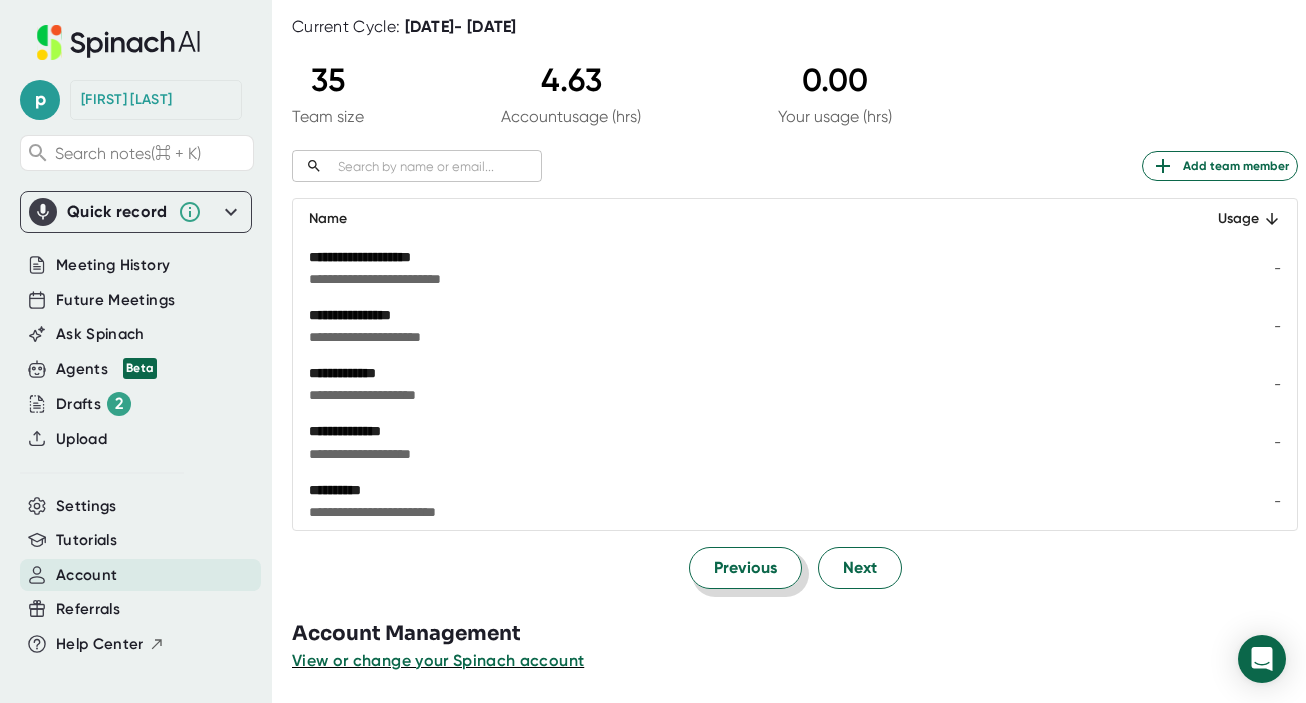 click on "Previous" at bounding box center [745, 568] 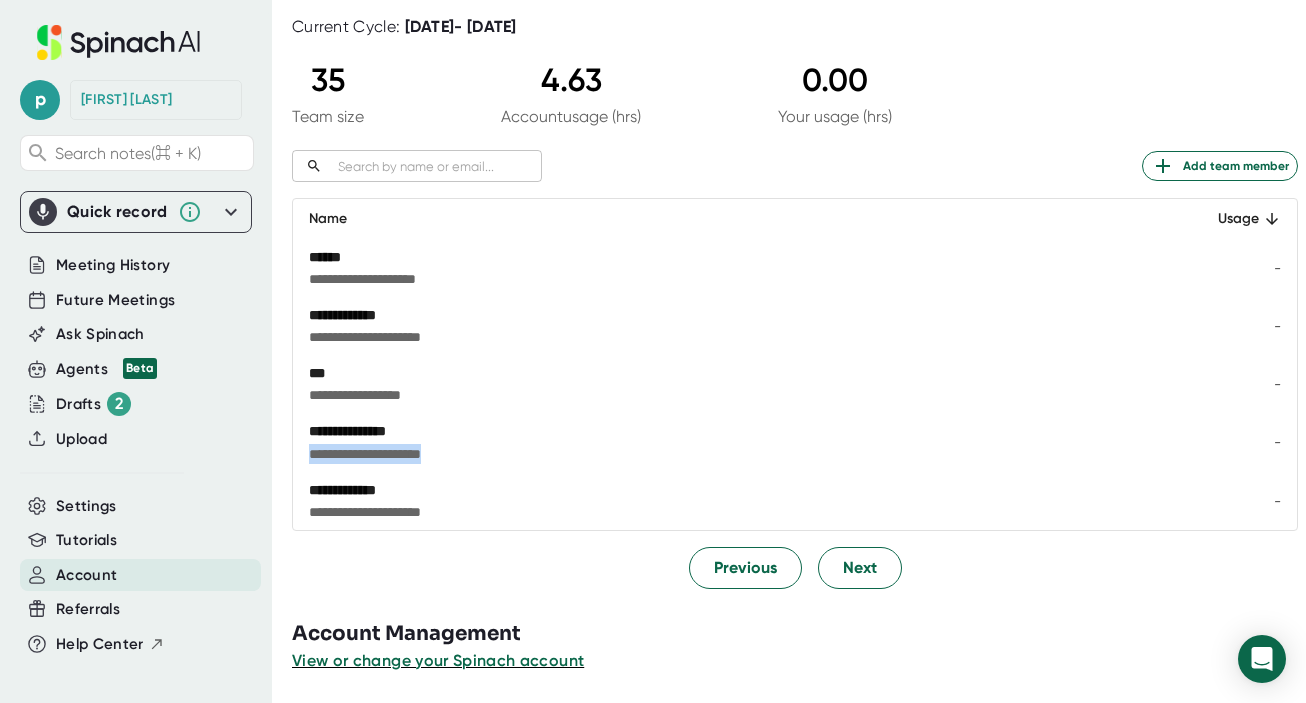 drag, startPoint x: 477, startPoint y: 454, endPoint x: 308, endPoint y: 452, distance: 169.01184 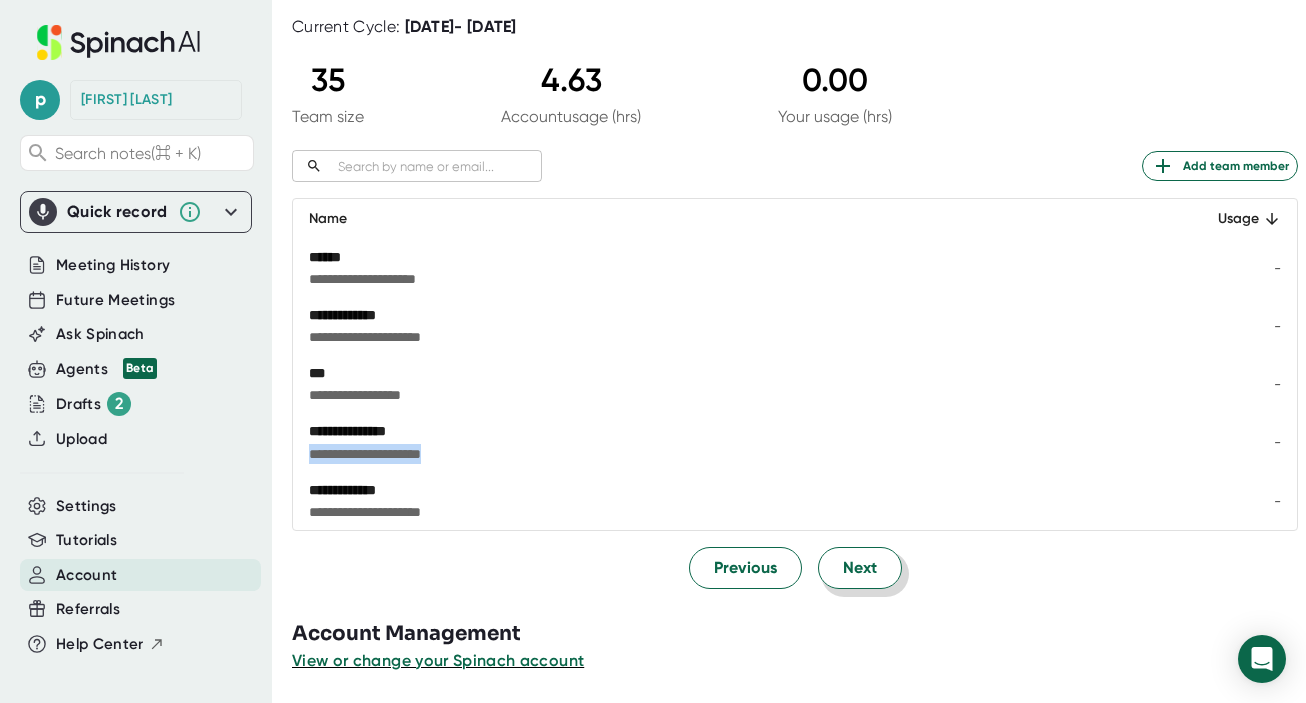 click on "Next" at bounding box center (745, 568) 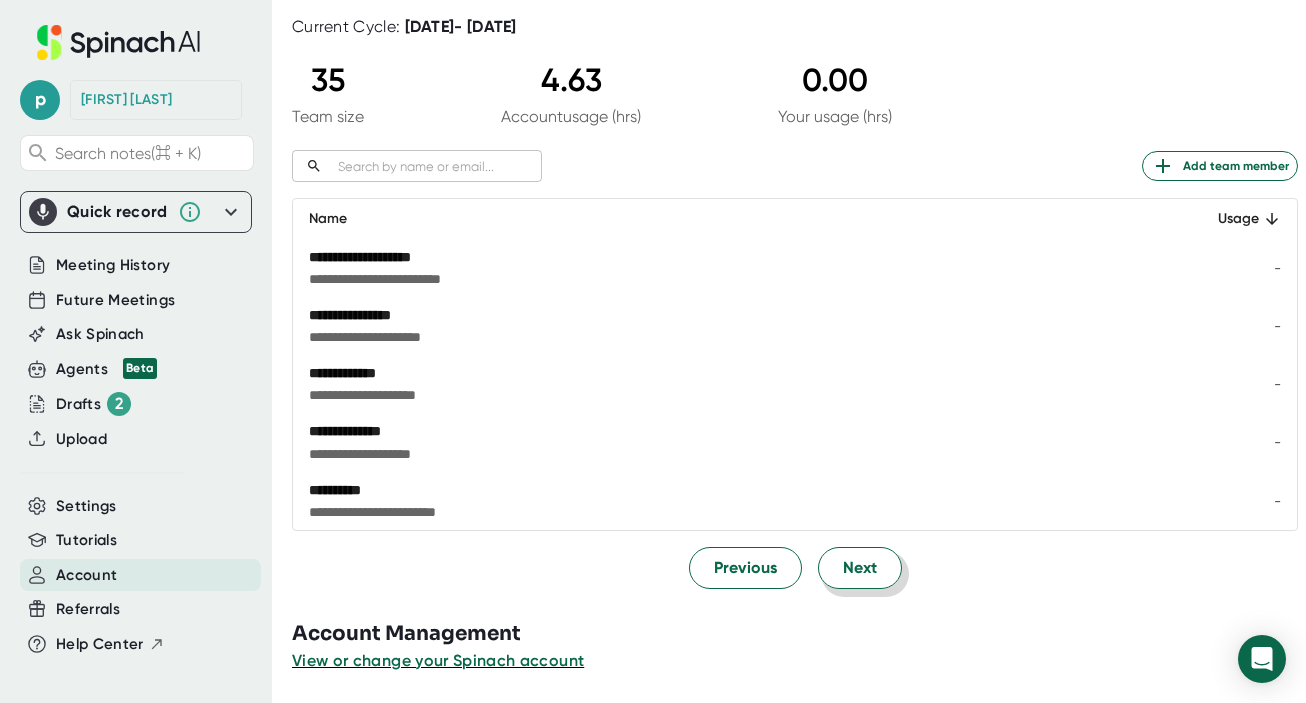 click on "Next" at bounding box center (745, 568) 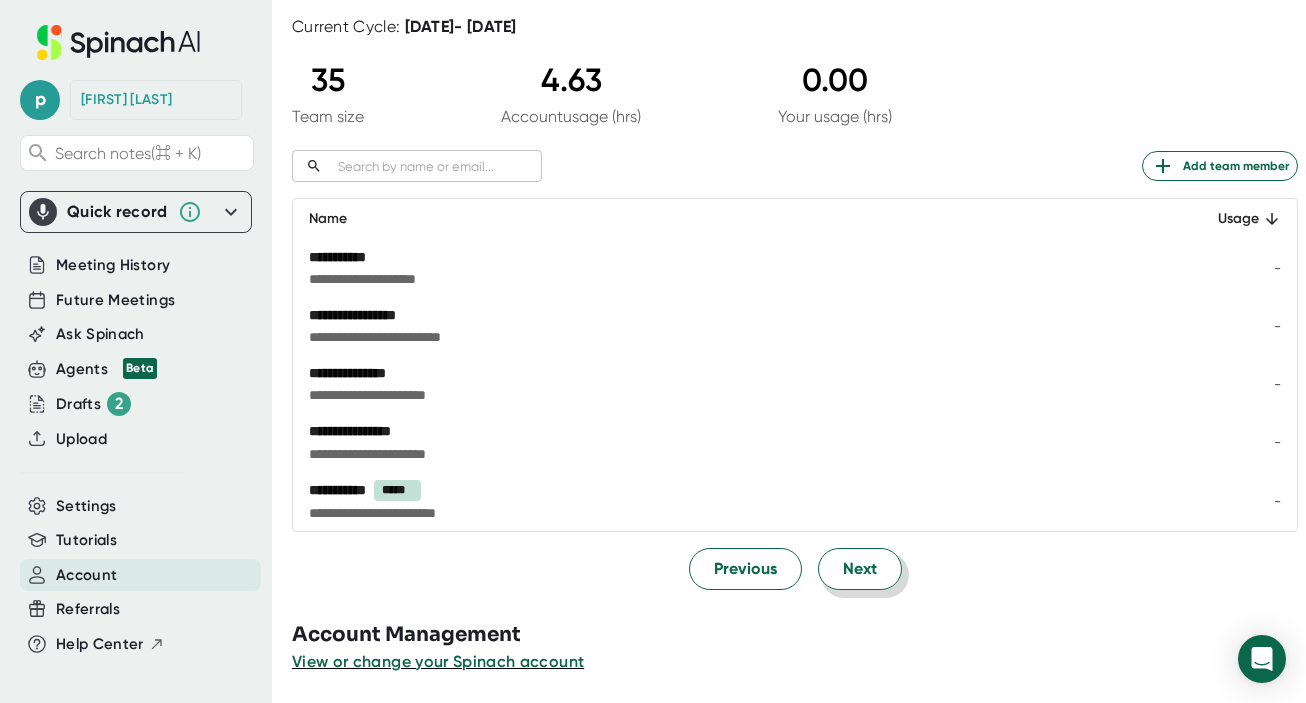 click on "Next" at bounding box center (745, 569) 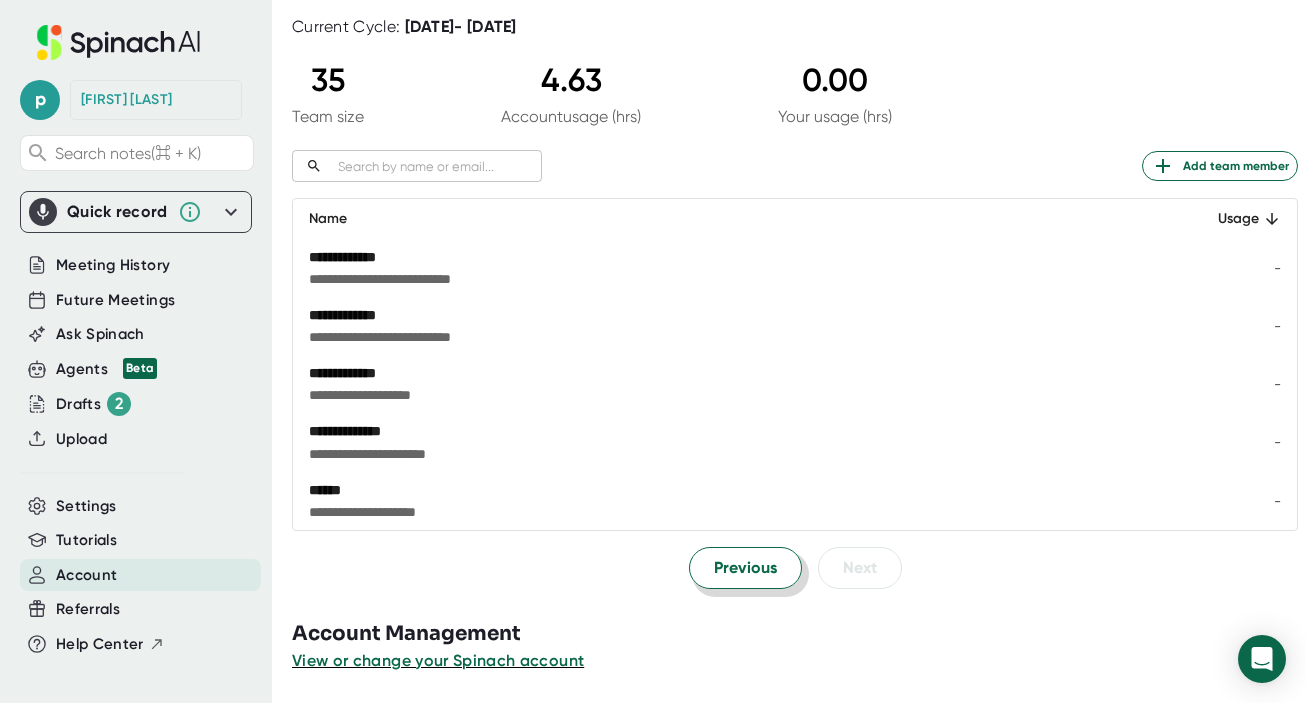 click on "Previous" at bounding box center [745, 568] 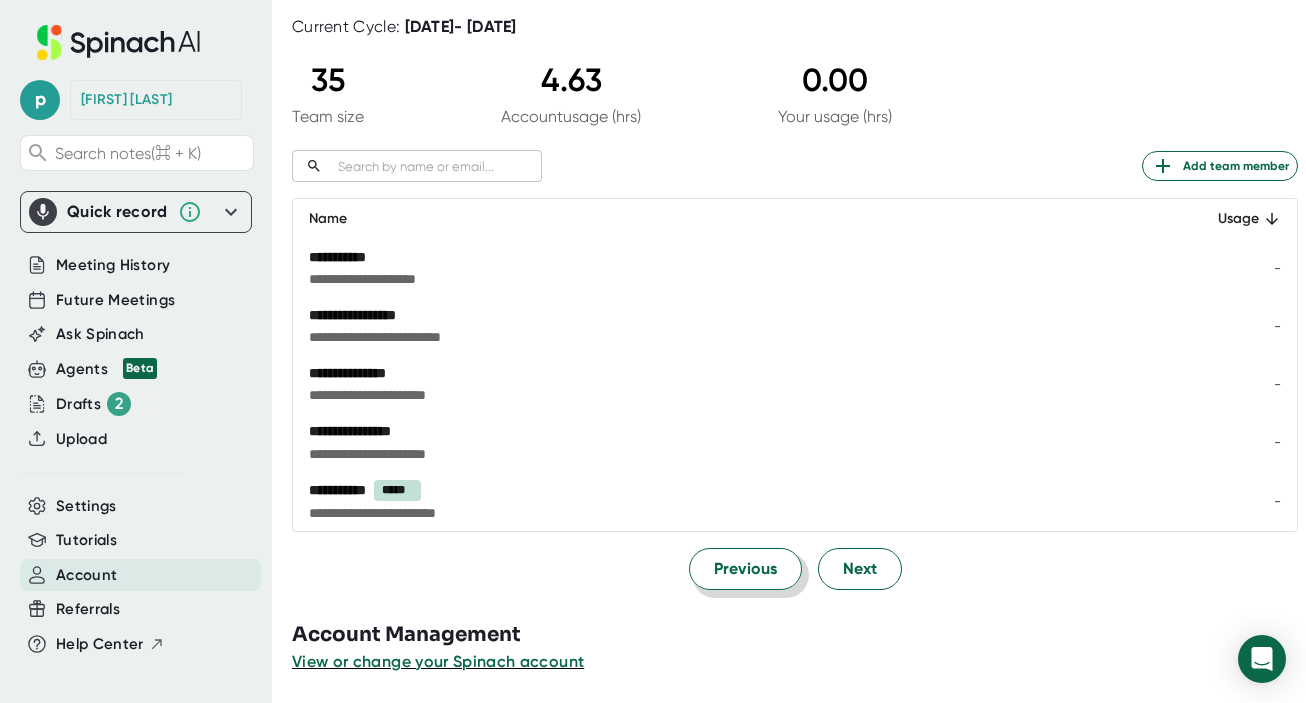 click on "Previous" at bounding box center (745, 569) 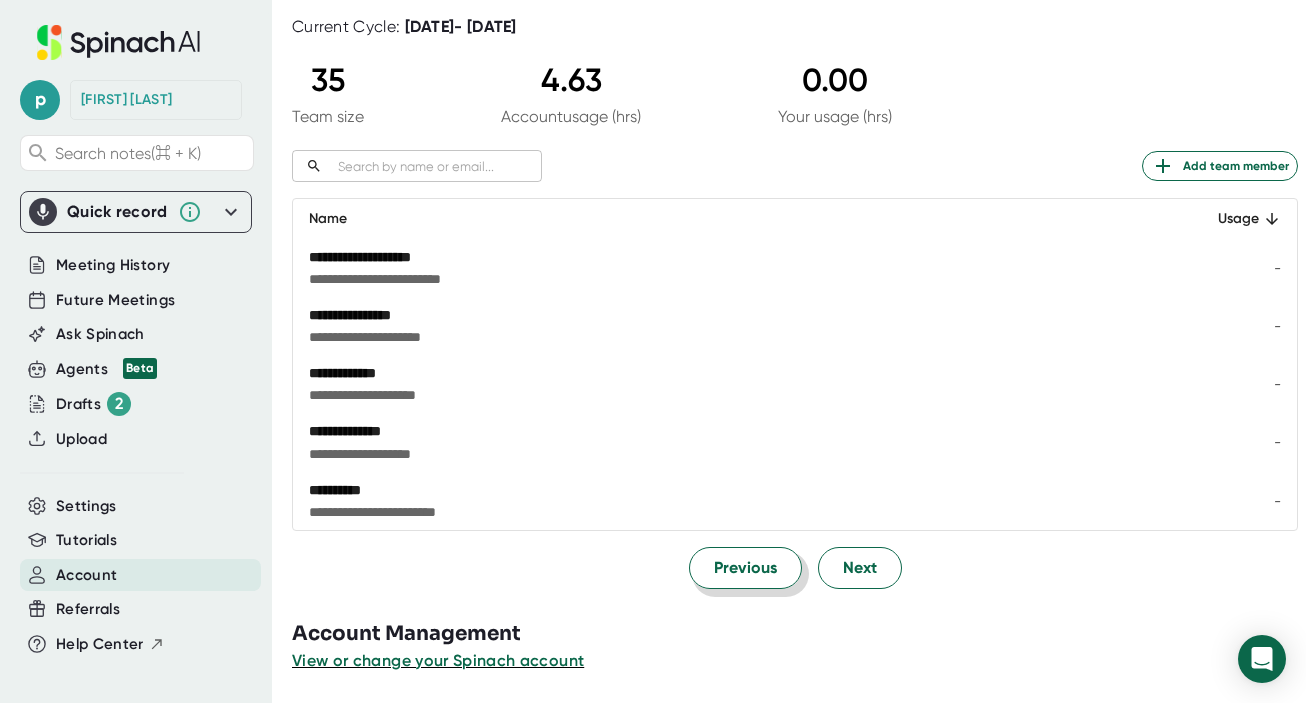 click on "Previous" at bounding box center (745, 568) 